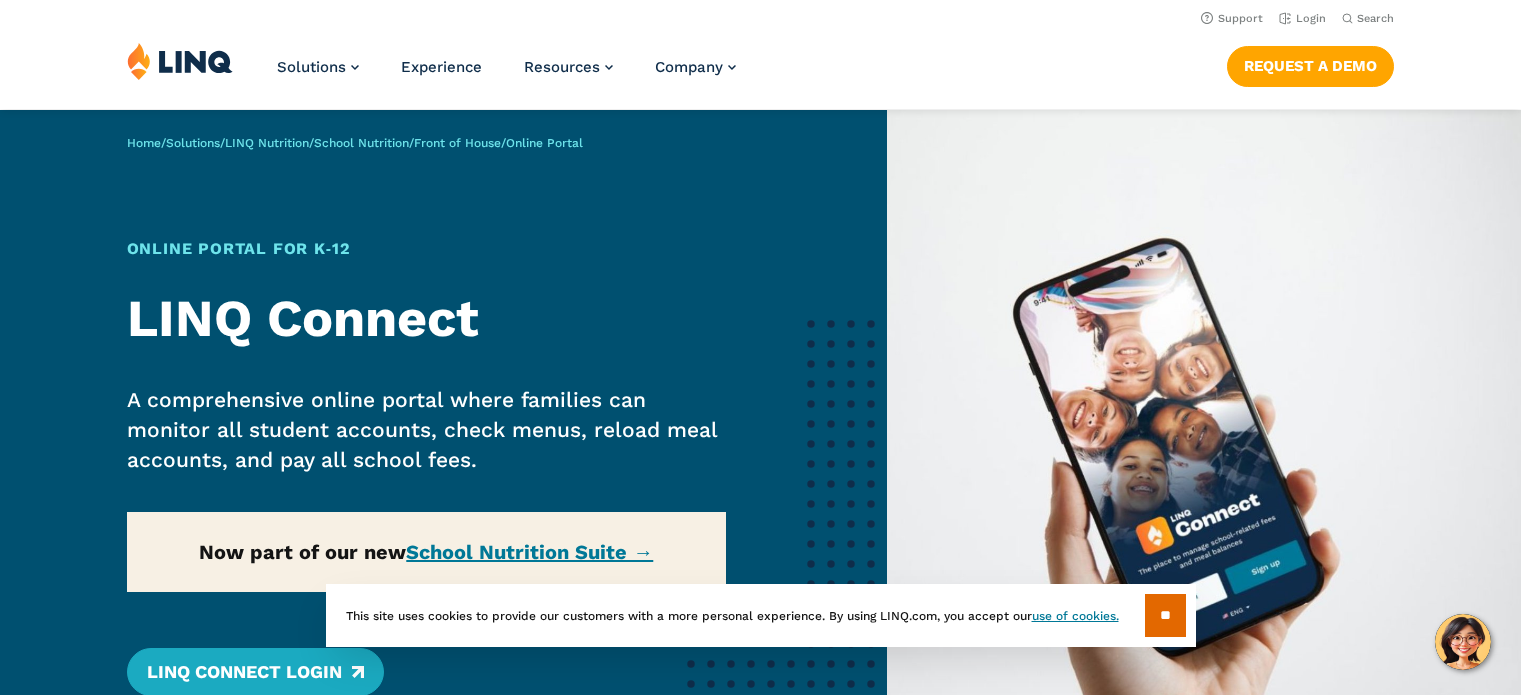 scroll, scrollTop: 0, scrollLeft: 0, axis: both 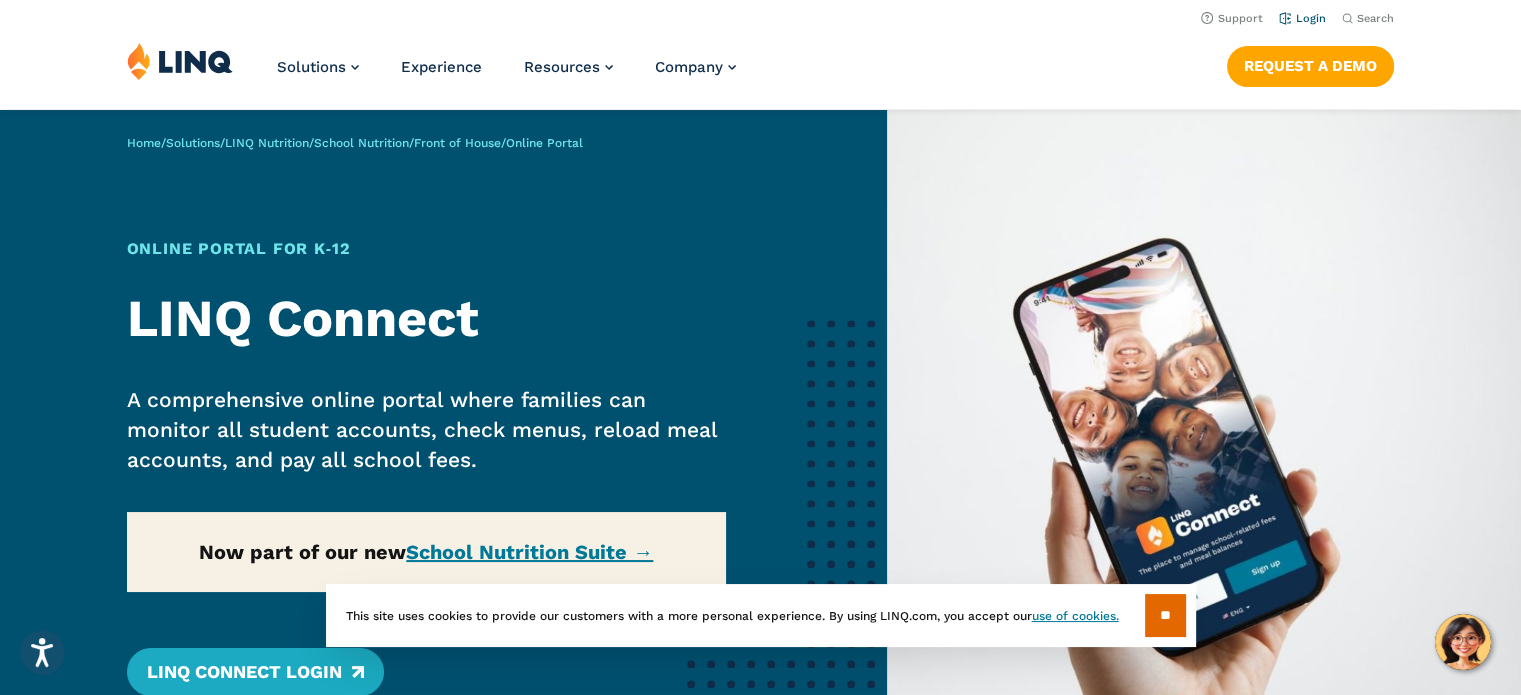 click on "Login" at bounding box center [1302, 18] 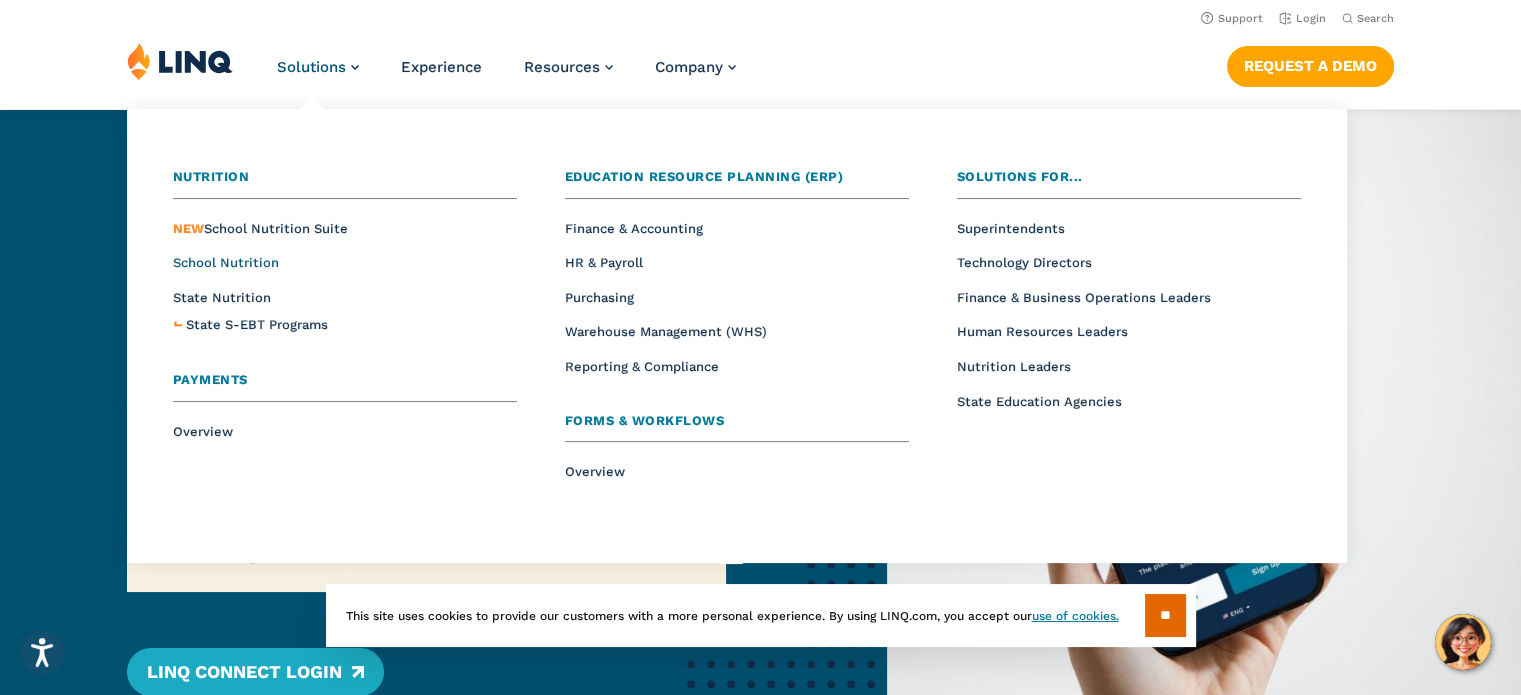 click on "School Nutrition" at bounding box center [226, 262] 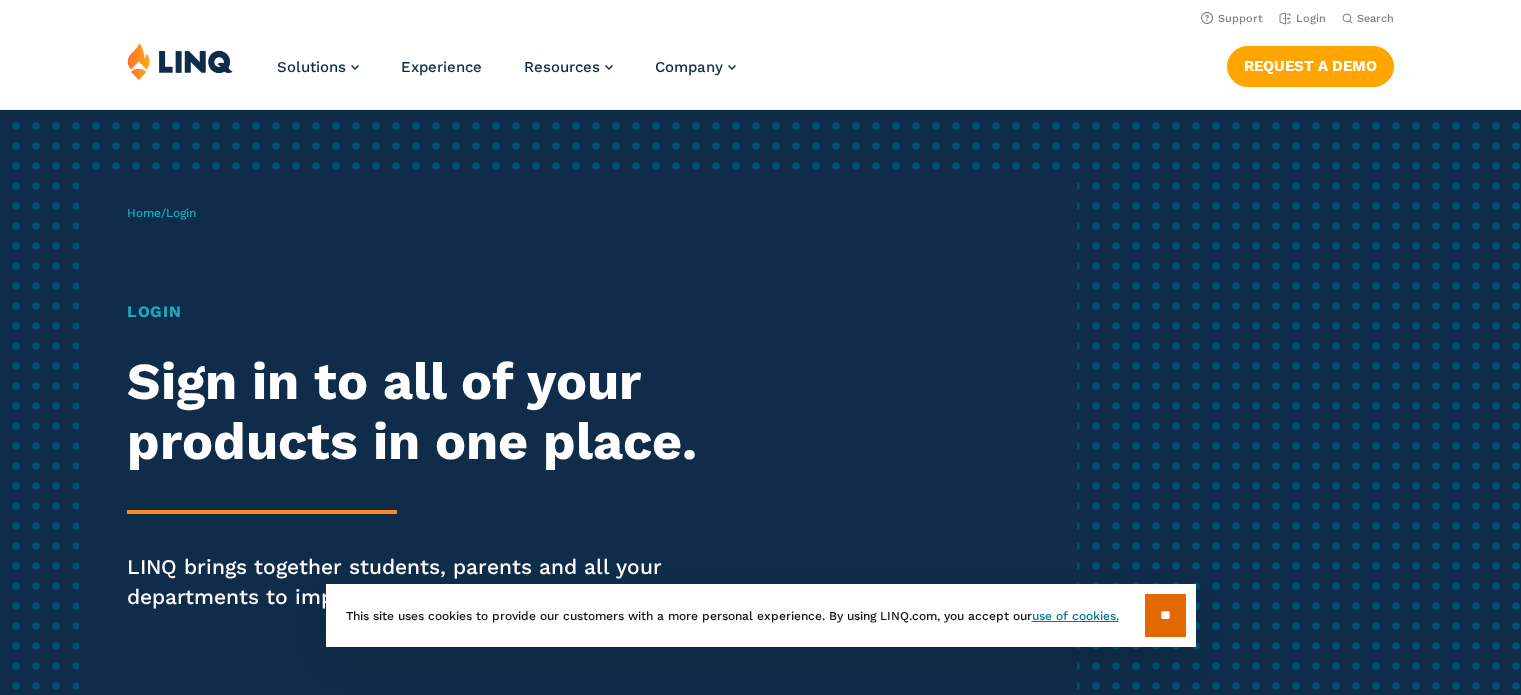 scroll, scrollTop: 0, scrollLeft: 0, axis: both 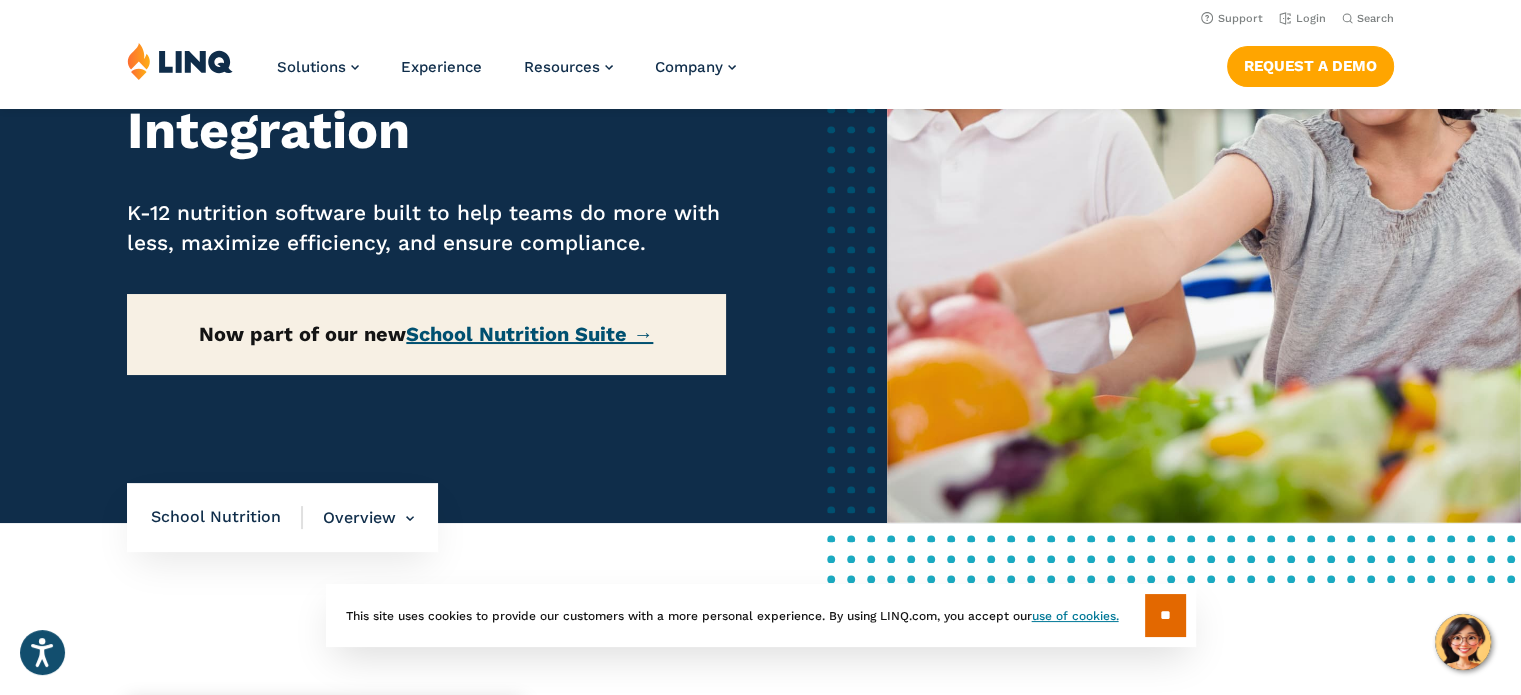 click on "School Nutrition Suite →" at bounding box center [529, 334] 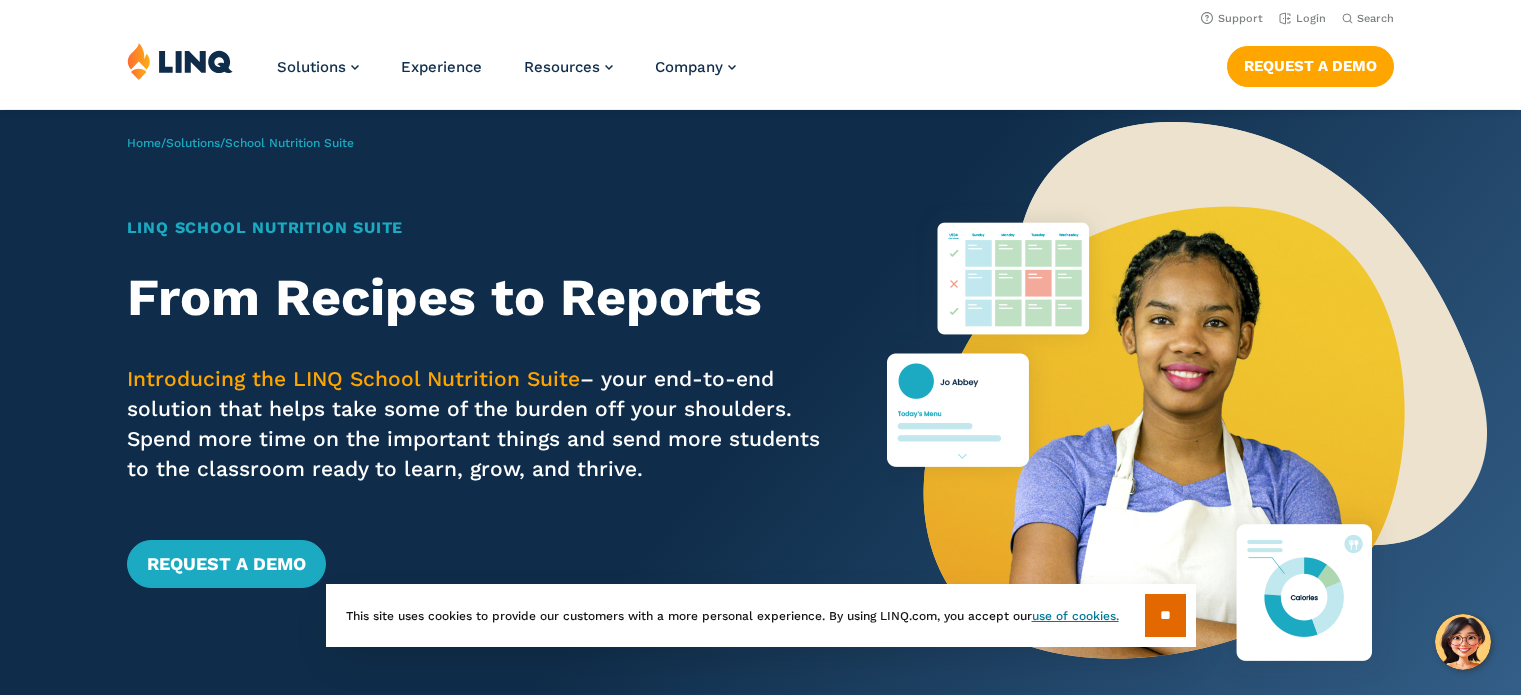 scroll, scrollTop: 0, scrollLeft: 0, axis: both 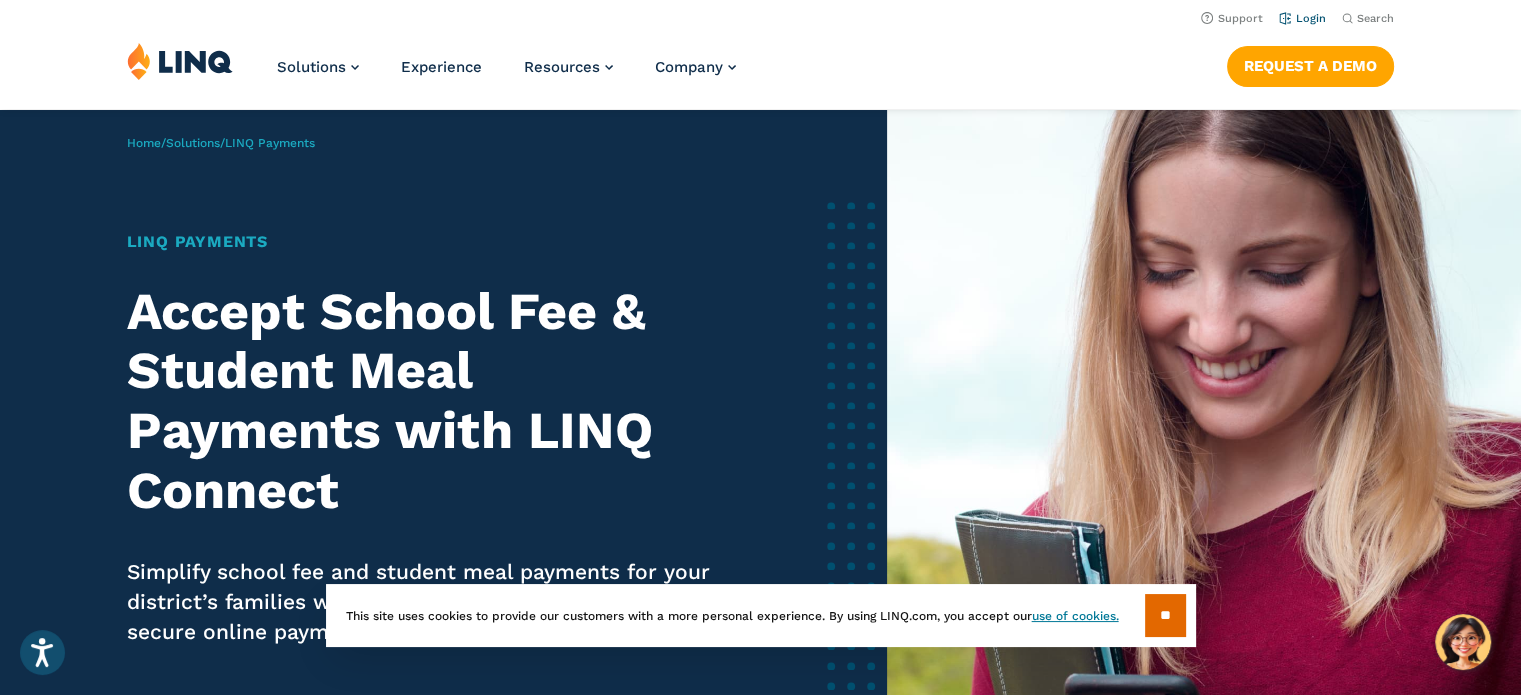 click on "Login" at bounding box center (1302, 18) 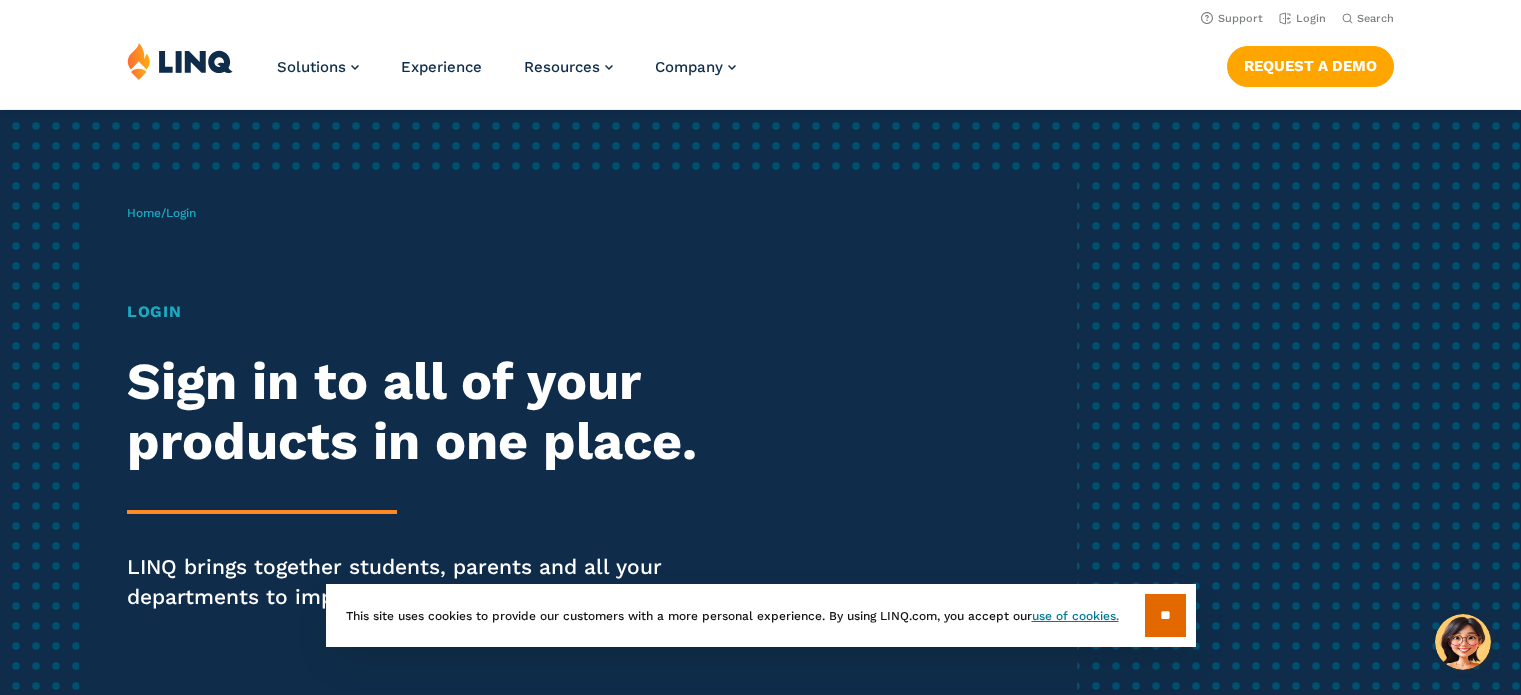 scroll, scrollTop: 0, scrollLeft: 0, axis: both 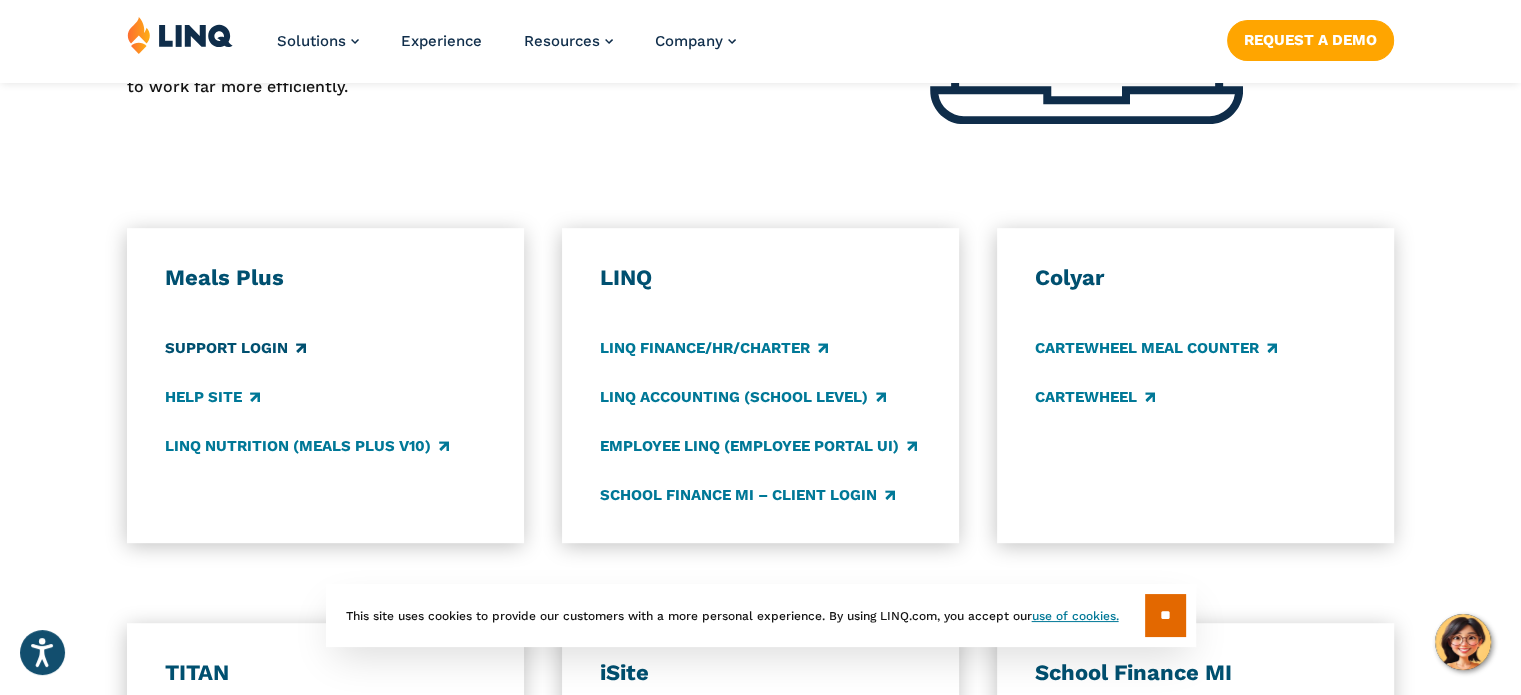 click on "Support Login" at bounding box center [235, 348] 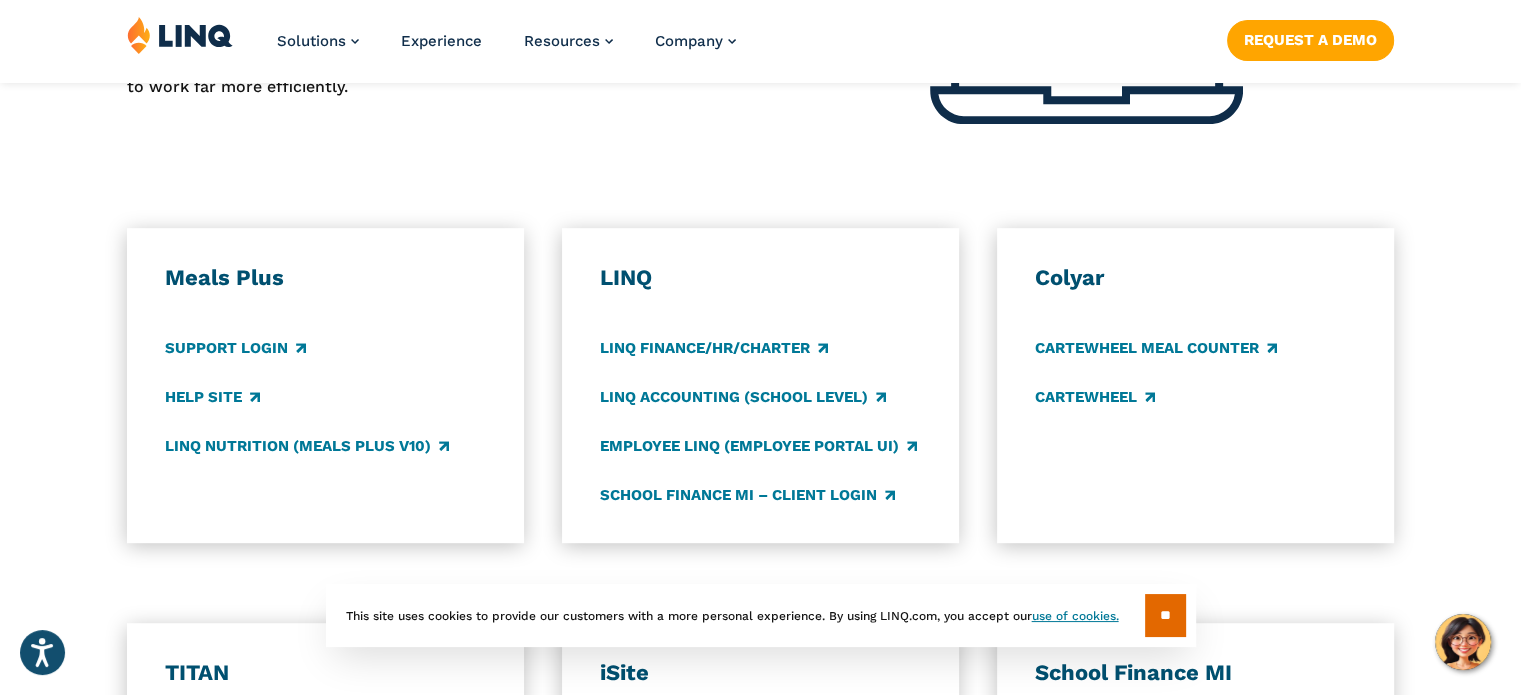 click at bounding box center [180, 35] 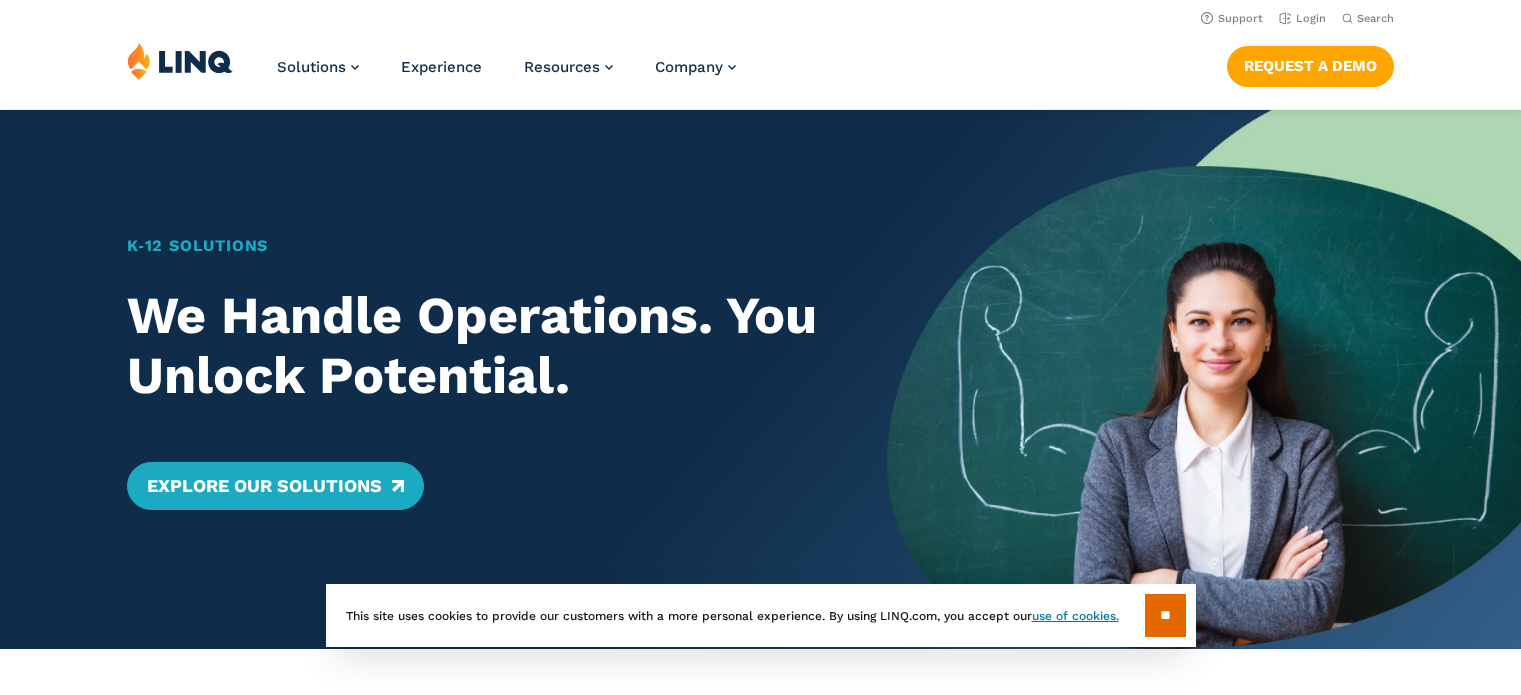 scroll, scrollTop: 0, scrollLeft: 0, axis: both 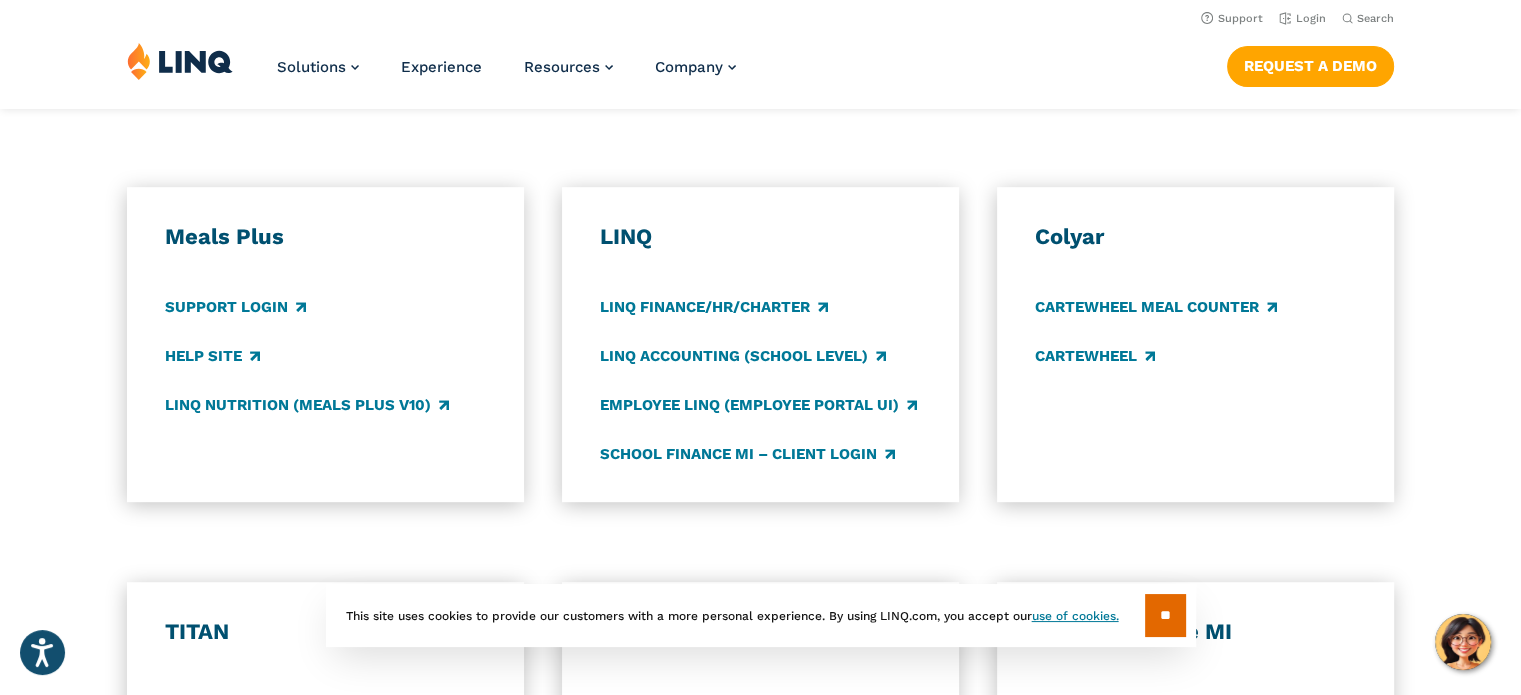 click on "Meals Plus" at bounding box center (325, 237) 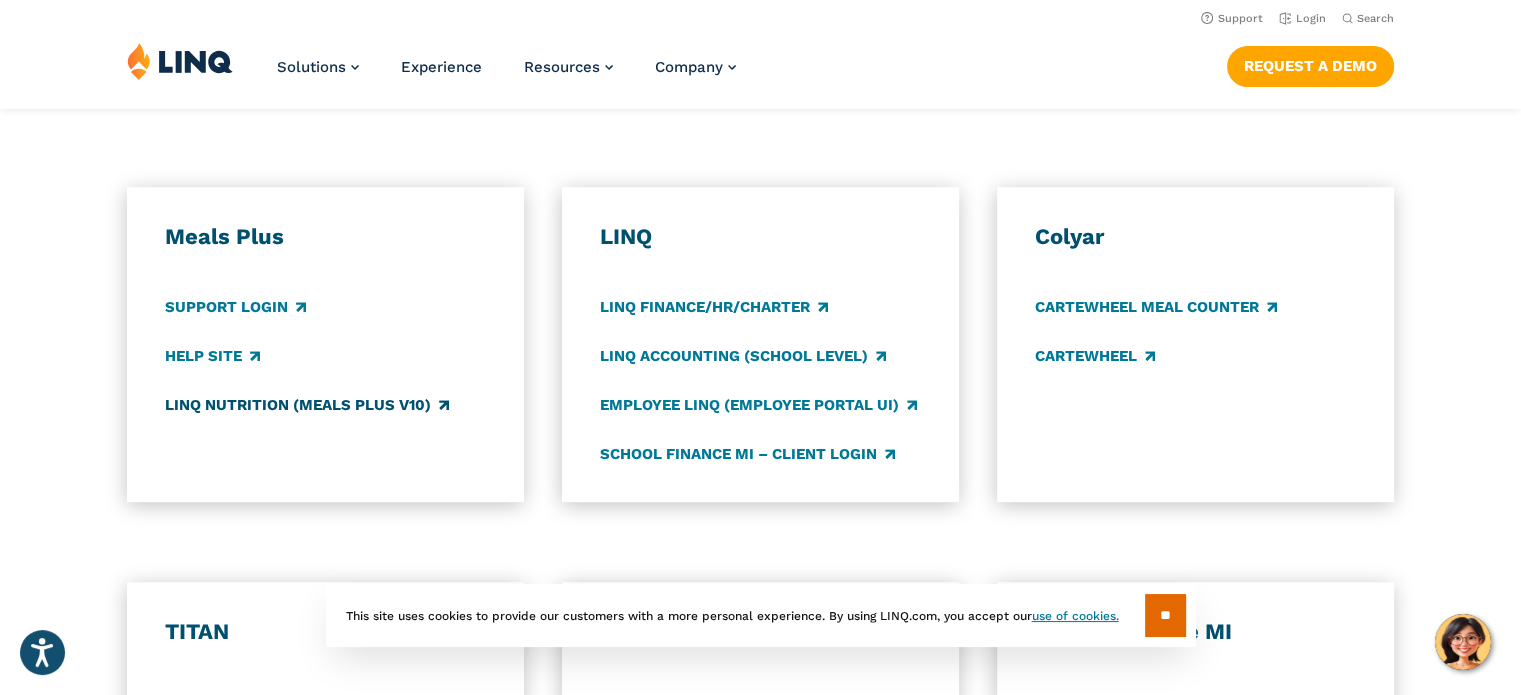 click on "LINQ Nutrition (Meals Plus v10)" at bounding box center [307, 405] 